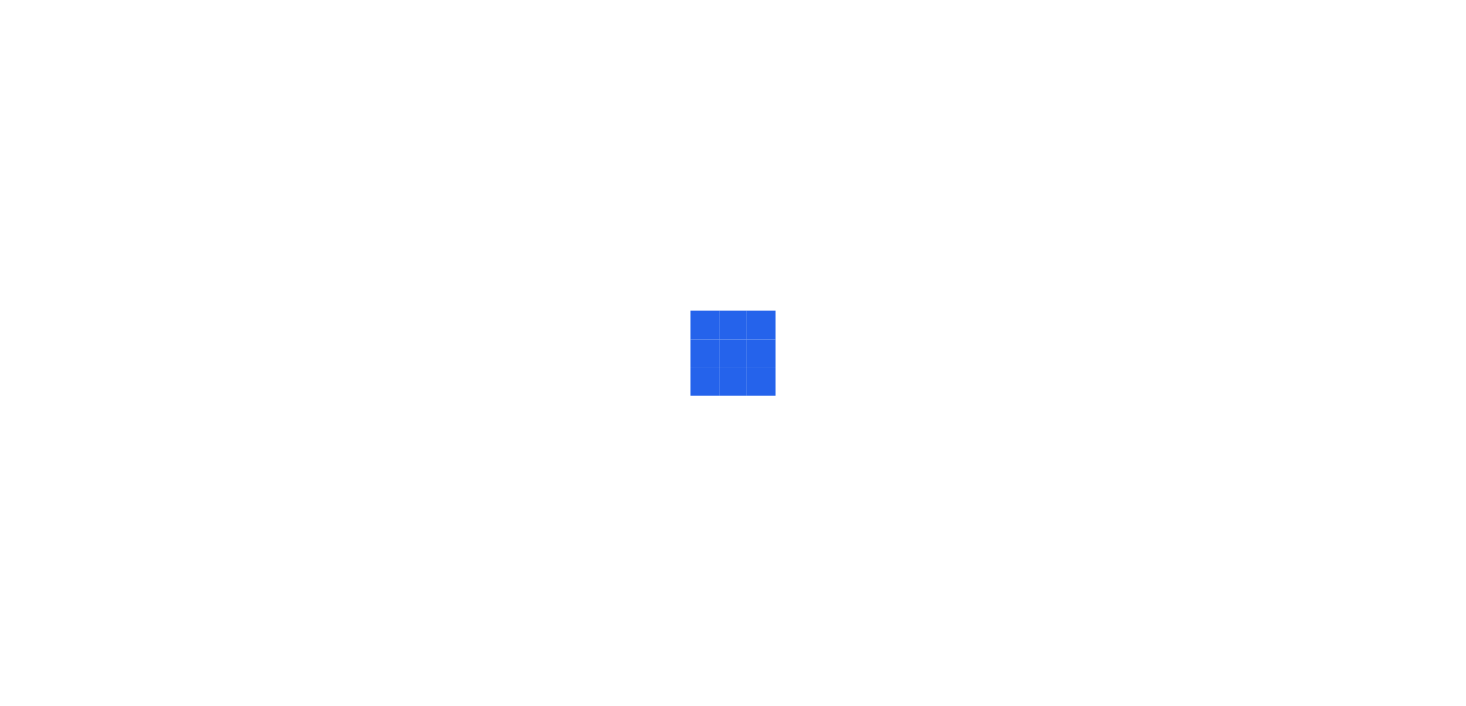scroll, scrollTop: 0, scrollLeft: 0, axis: both 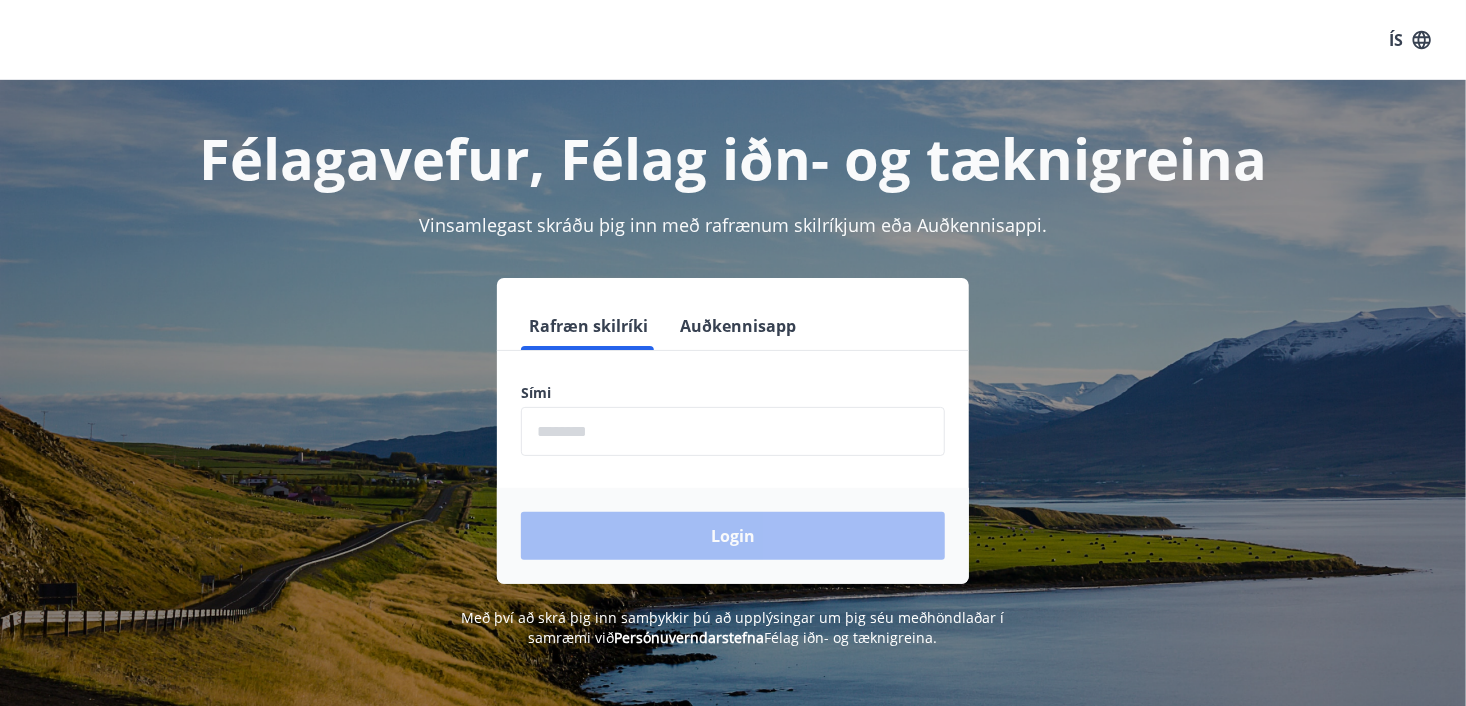 click at bounding box center (733, 431) 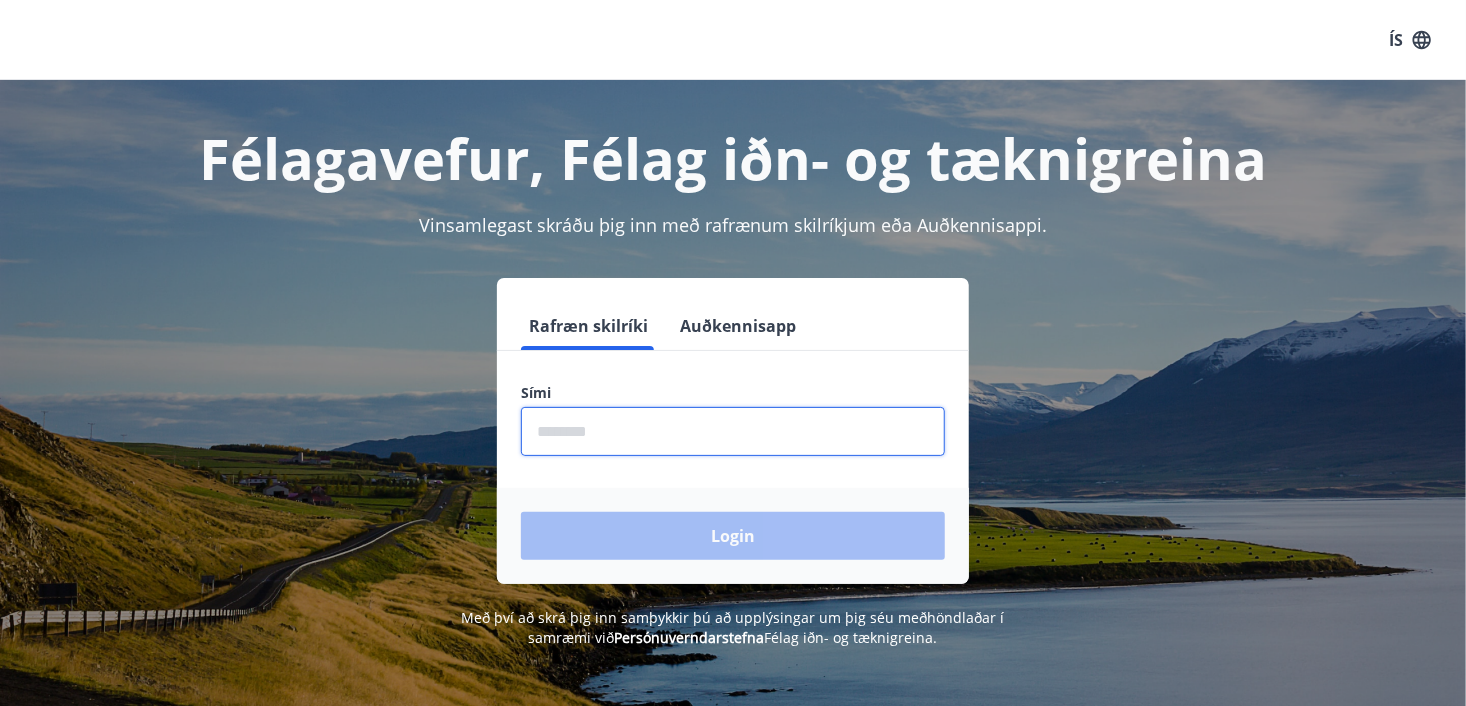 type on "********" 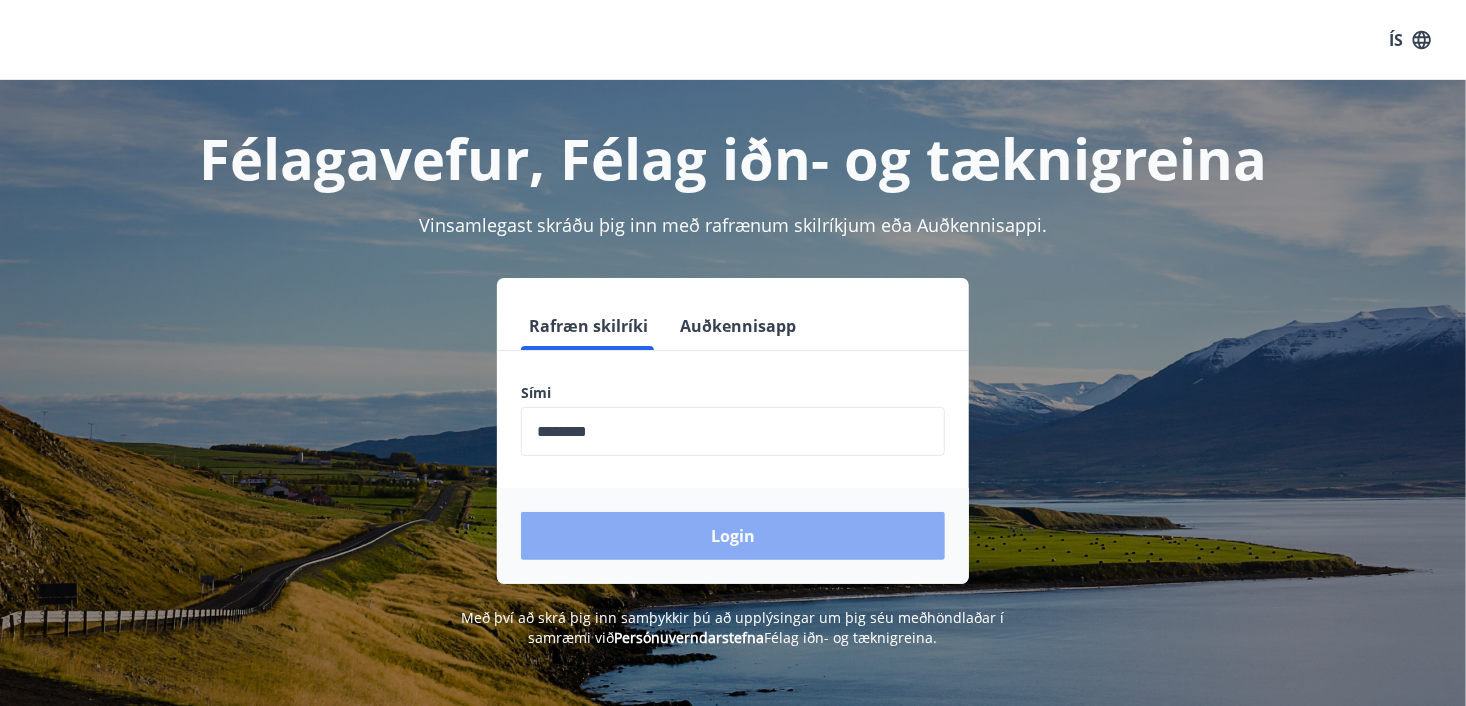 click on "Login" at bounding box center [733, 536] 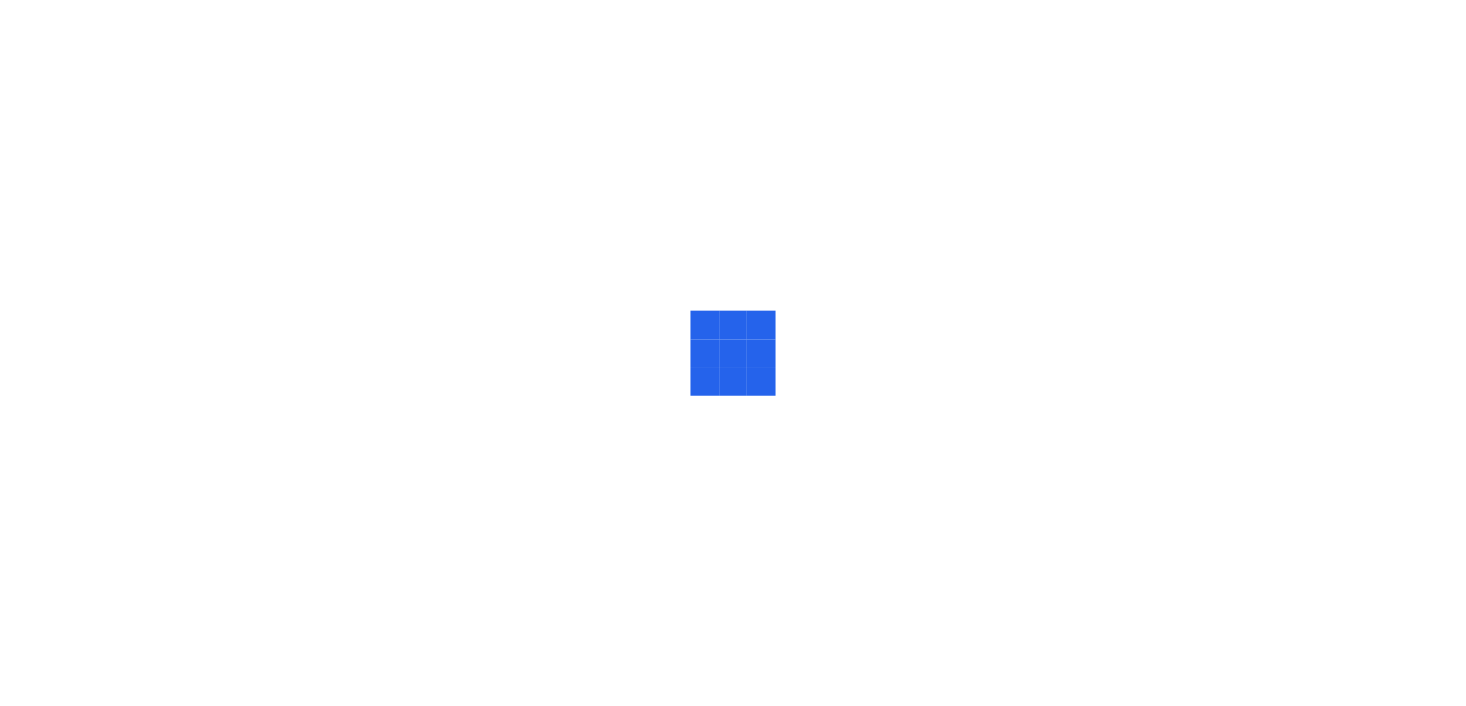 scroll, scrollTop: 0, scrollLeft: 0, axis: both 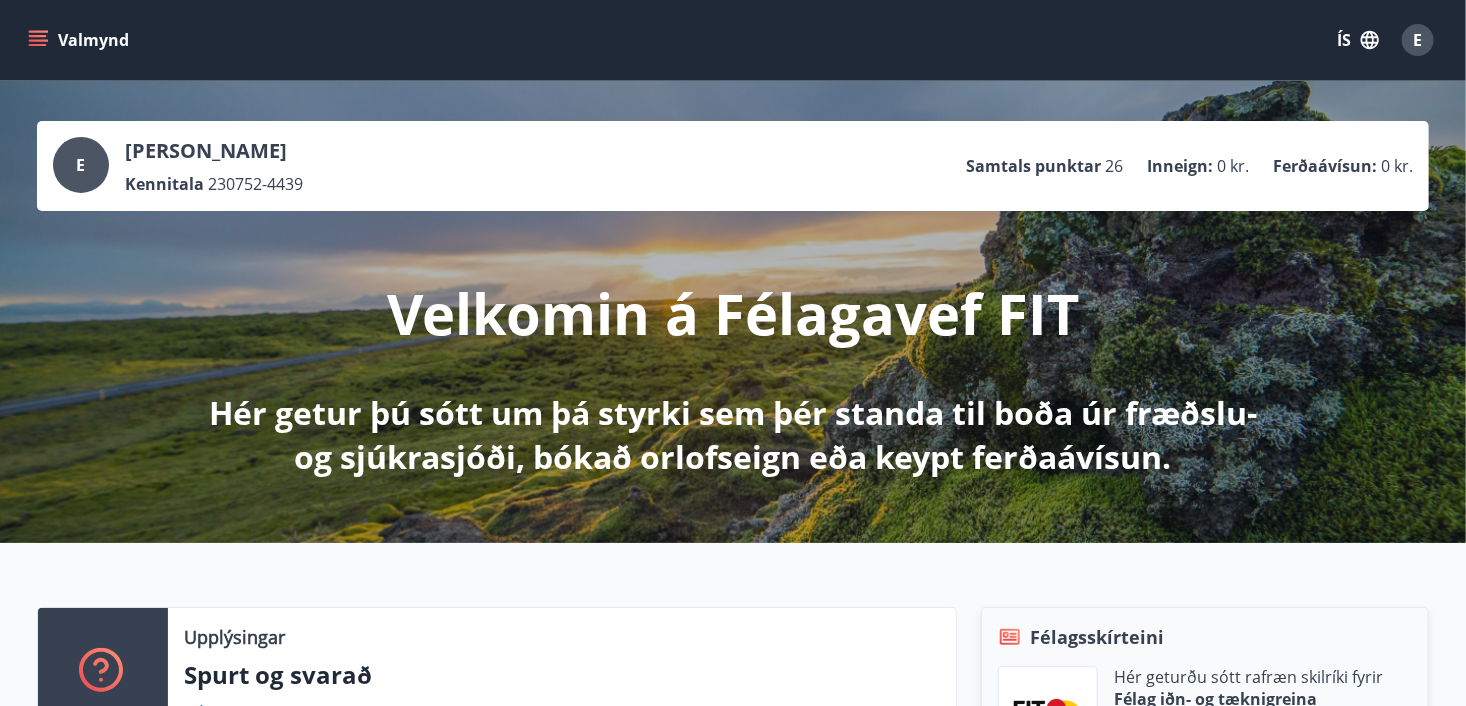 click on "Valmynd" at bounding box center (80, 40) 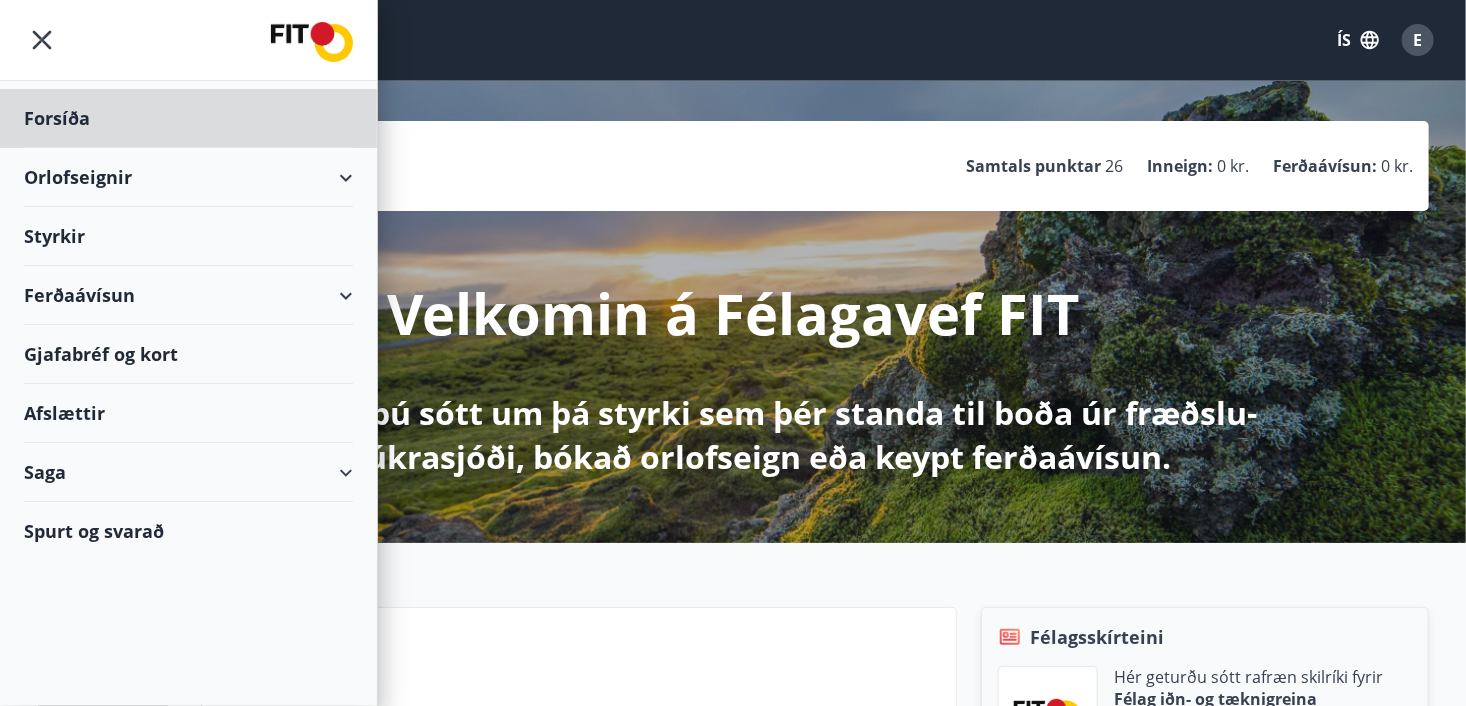 click on "Styrkir" at bounding box center [188, 118] 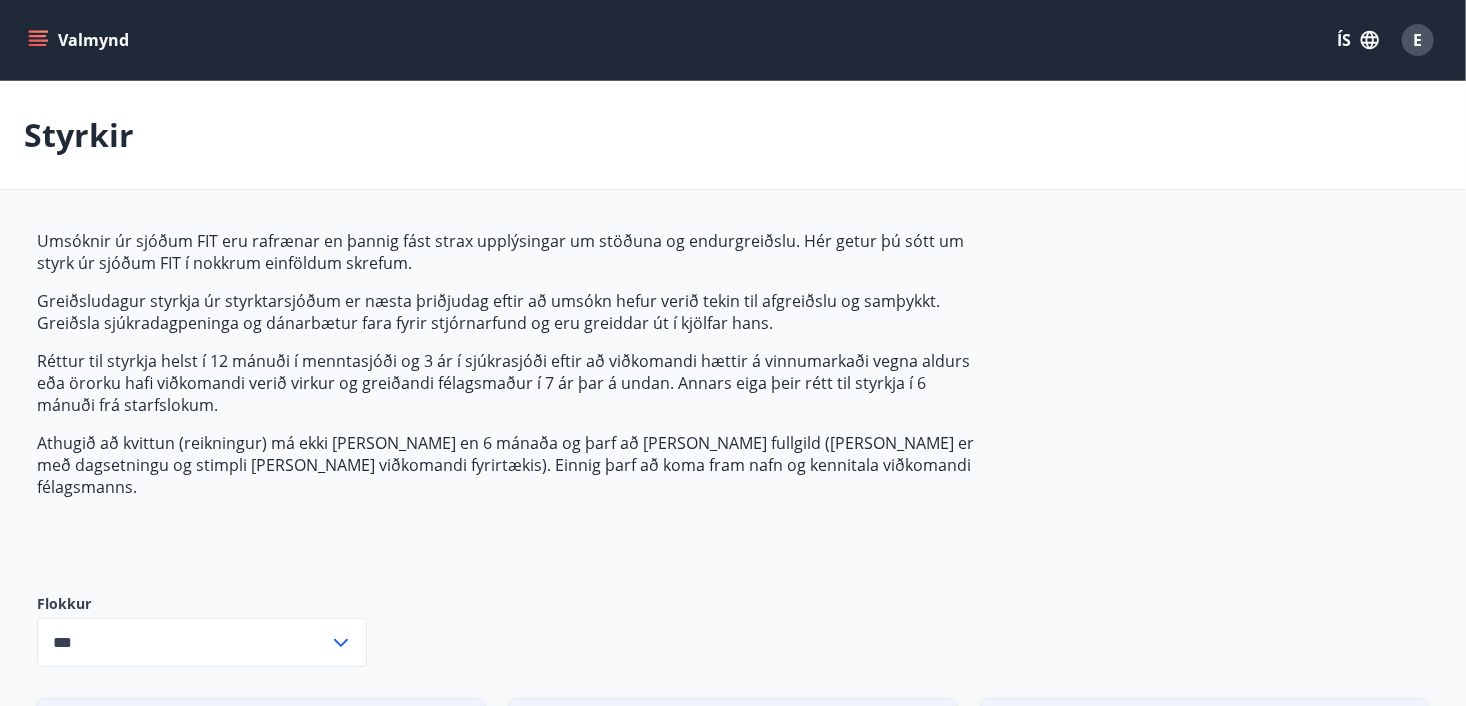 type on "***" 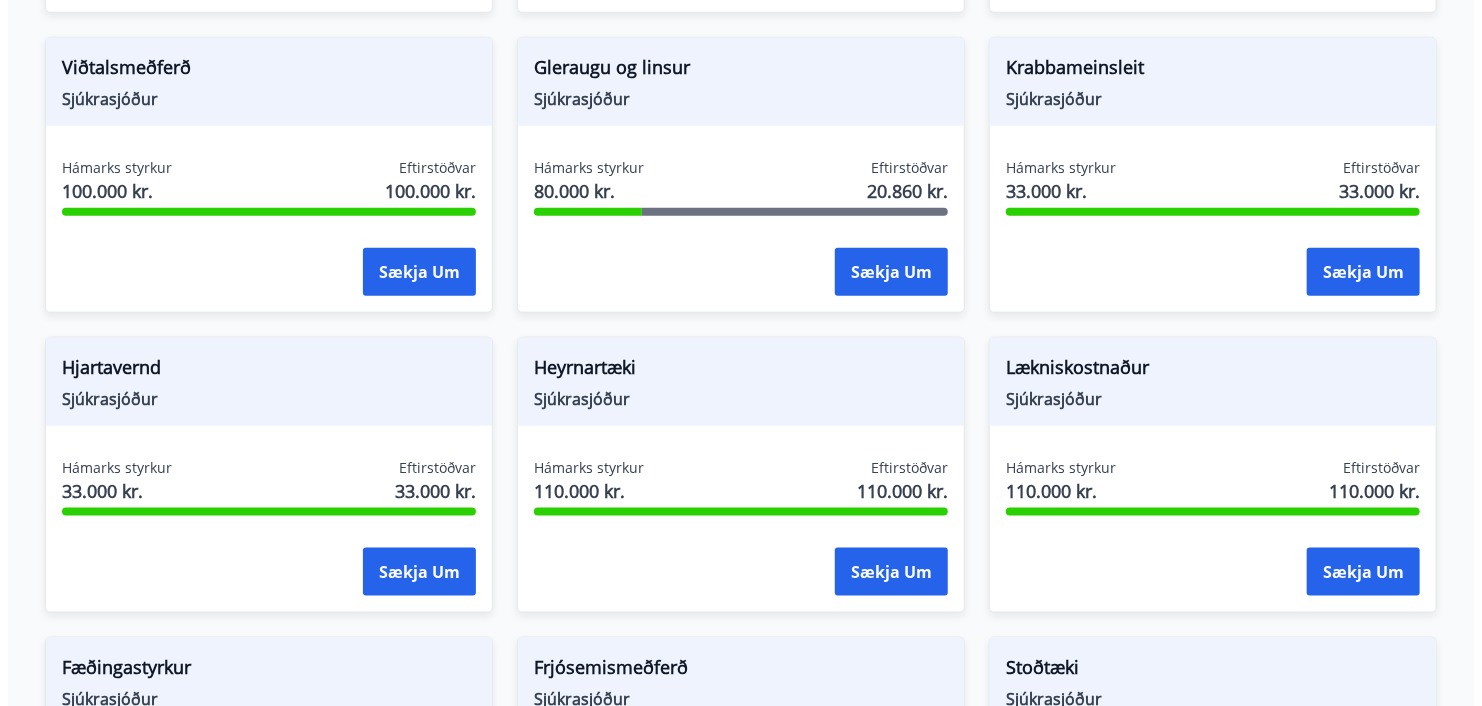 scroll, scrollTop: 1000, scrollLeft: 0, axis: vertical 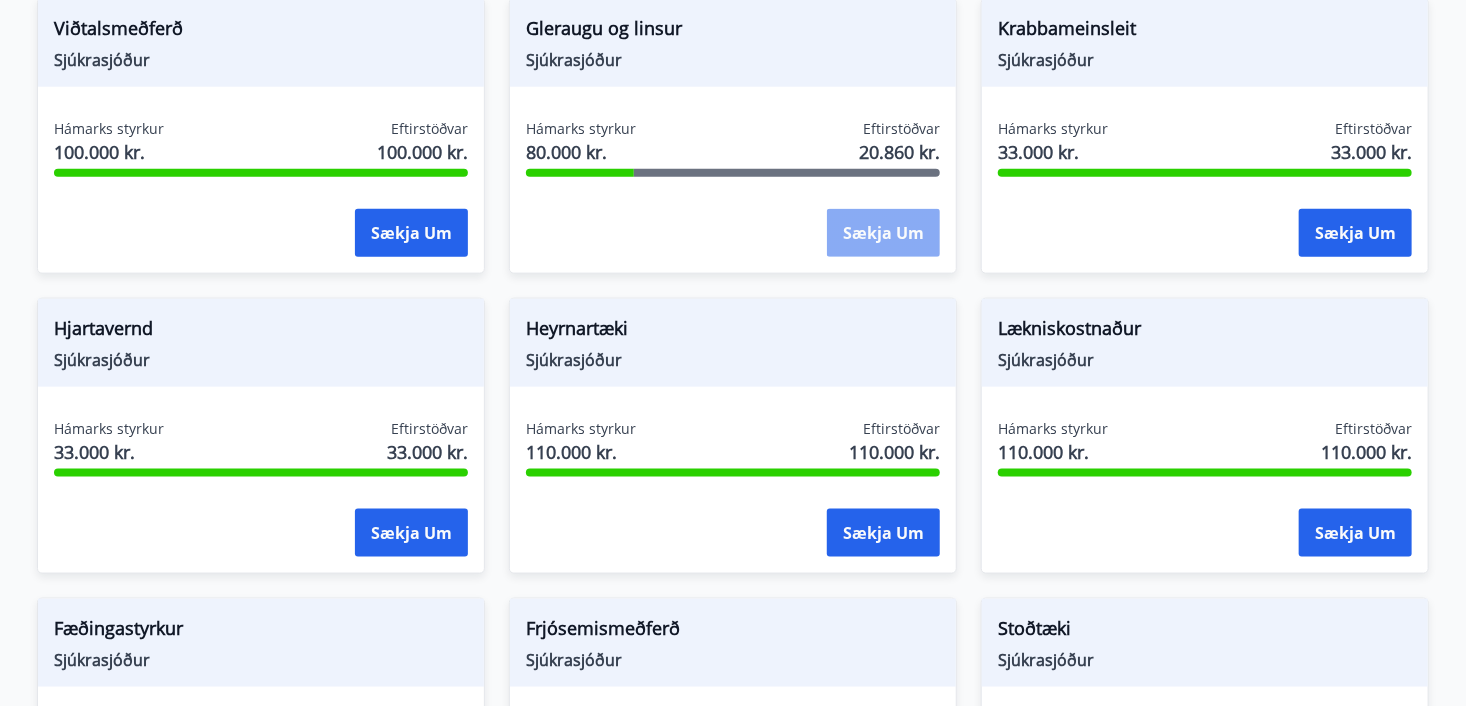 click on "Sækja um" at bounding box center [883, 233] 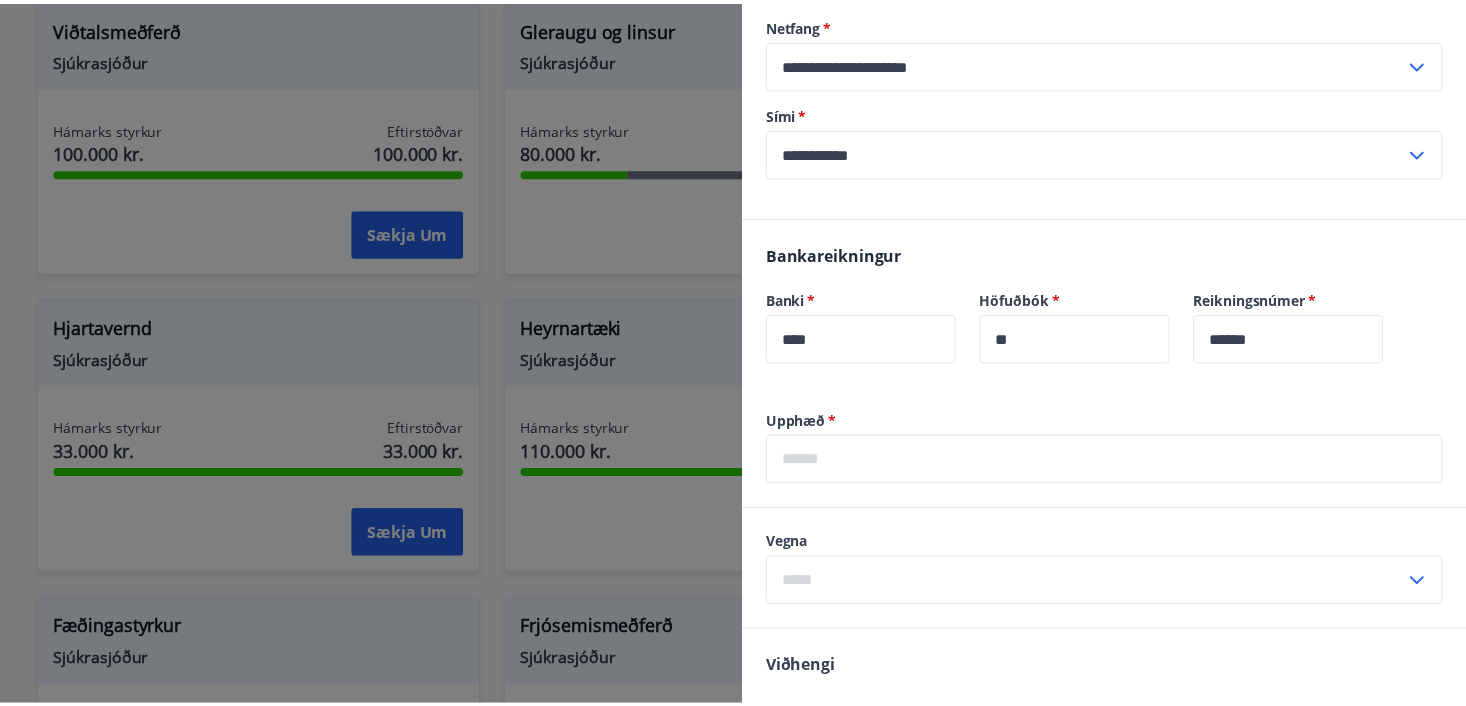 scroll, scrollTop: 0, scrollLeft: 0, axis: both 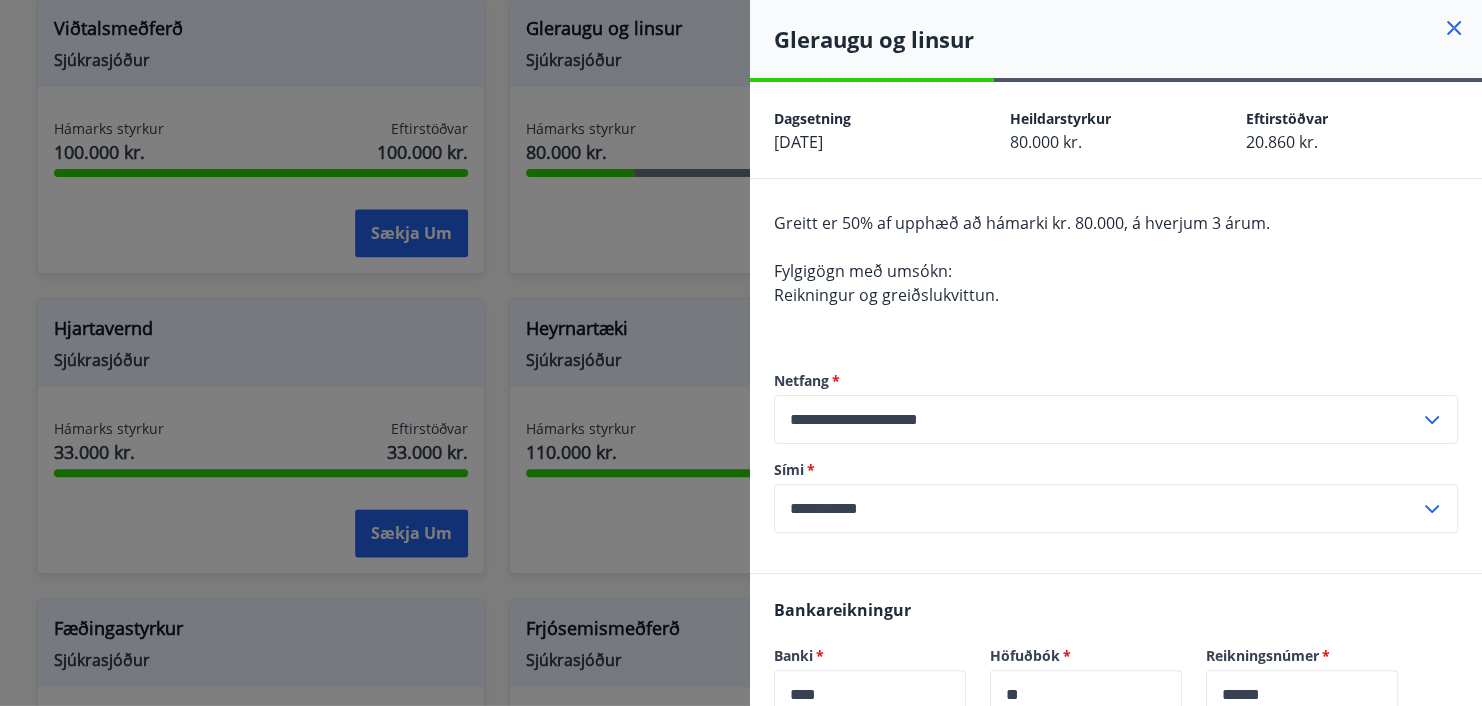 click 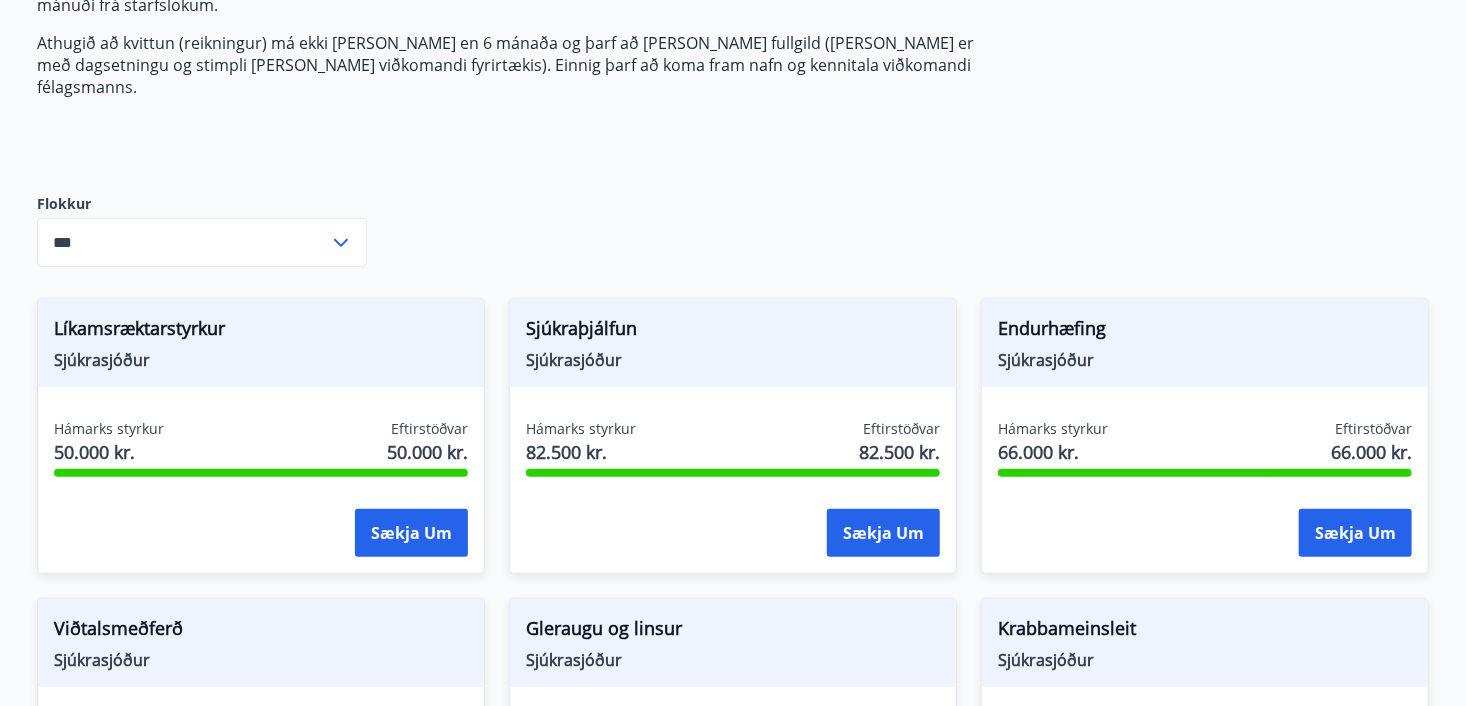 scroll, scrollTop: 0, scrollLeft: 0, axis: both 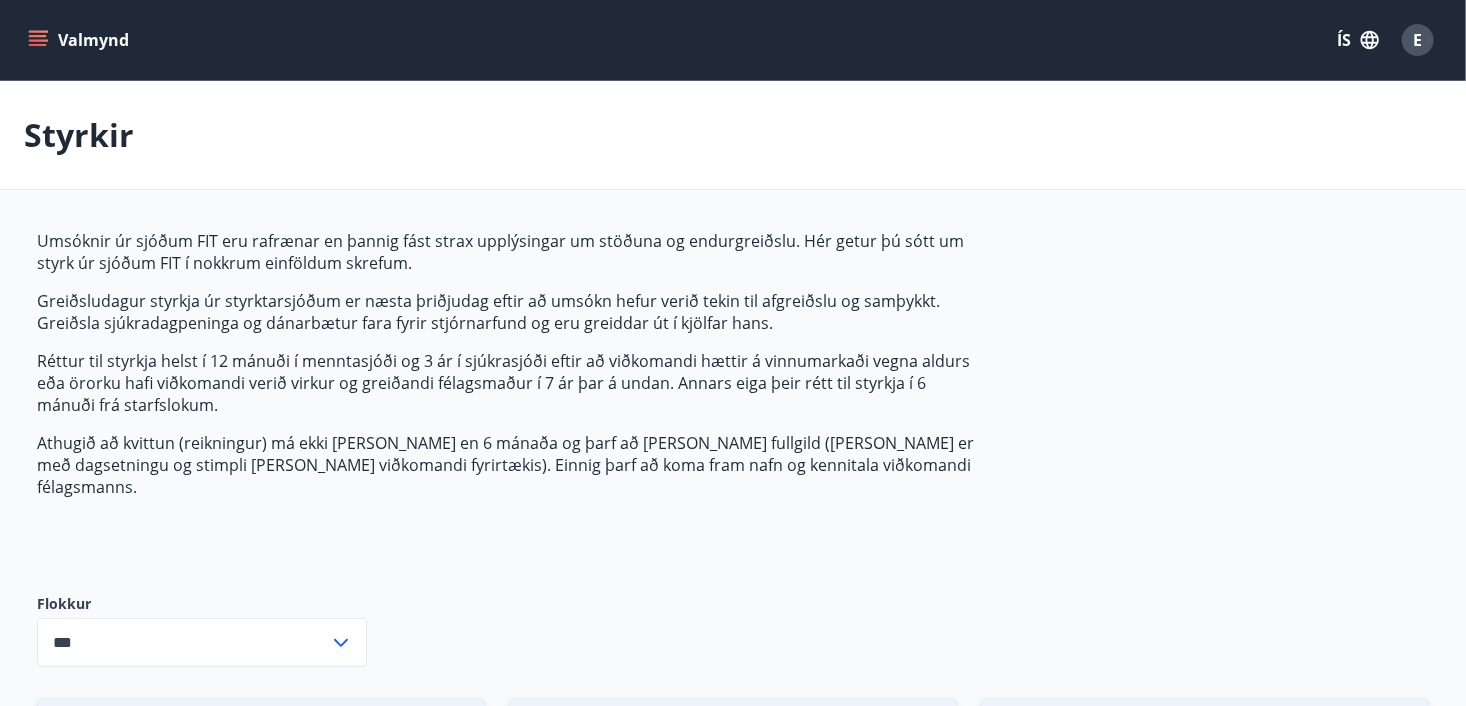 click 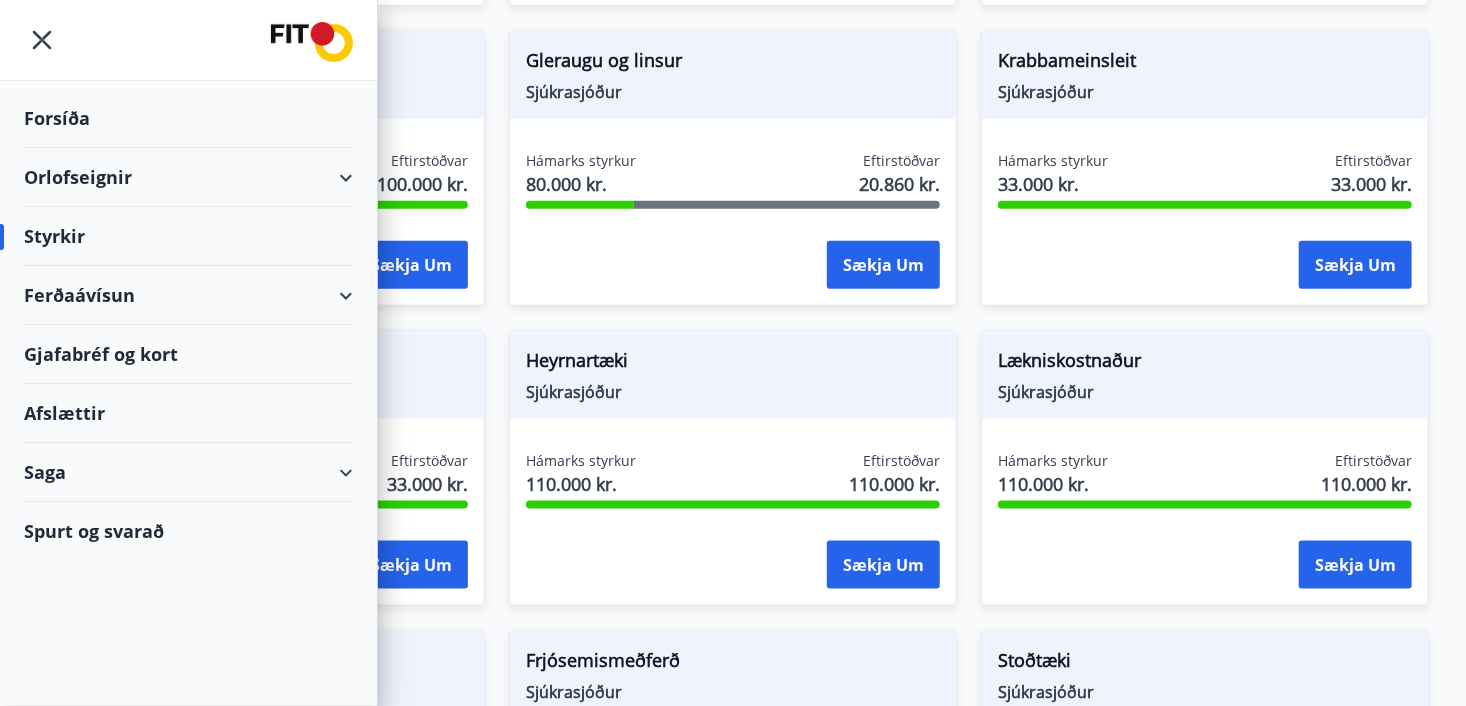 scroll, scrollTop: 1000, scrollLeft: 0, axis: vertical 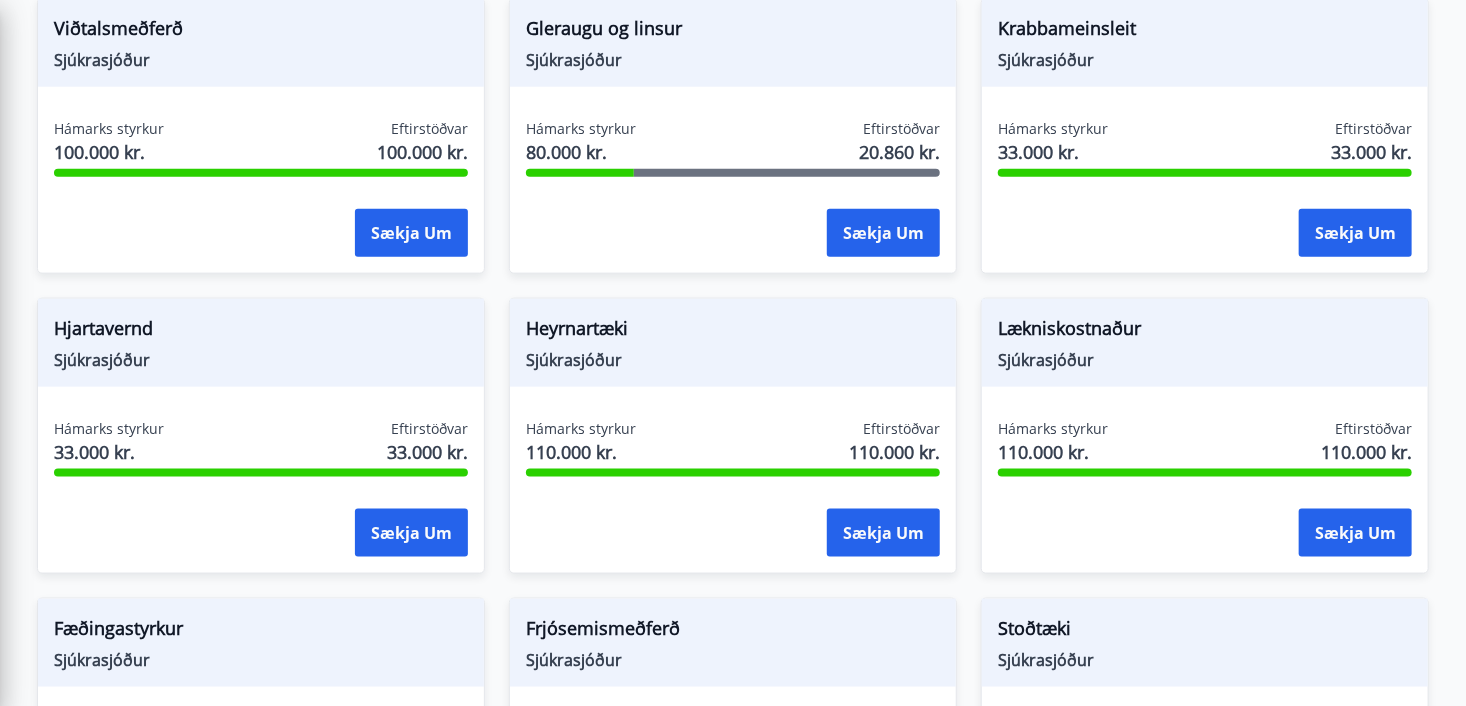 click on "Sækja um" at bounding box center (733, 234) 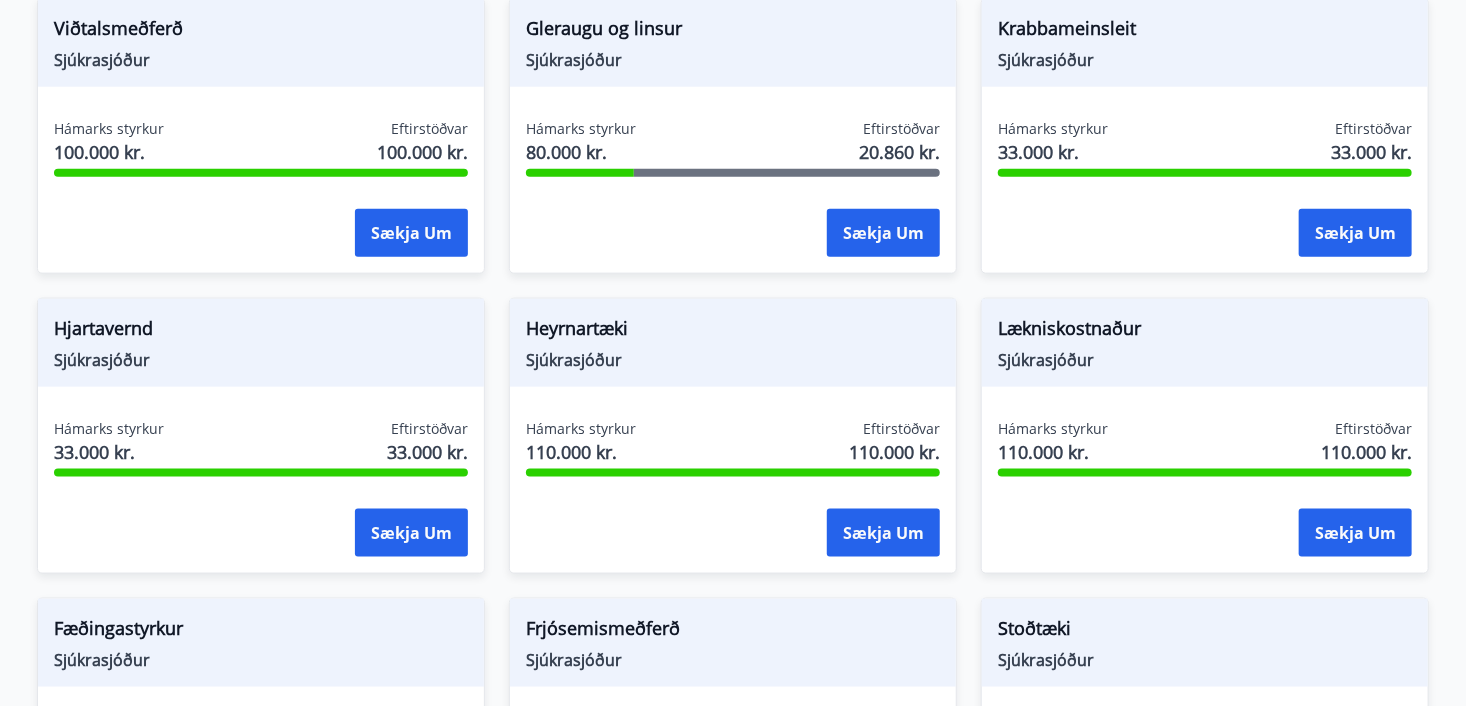 click on "80.000 kr." at bounding box center [581, 152] 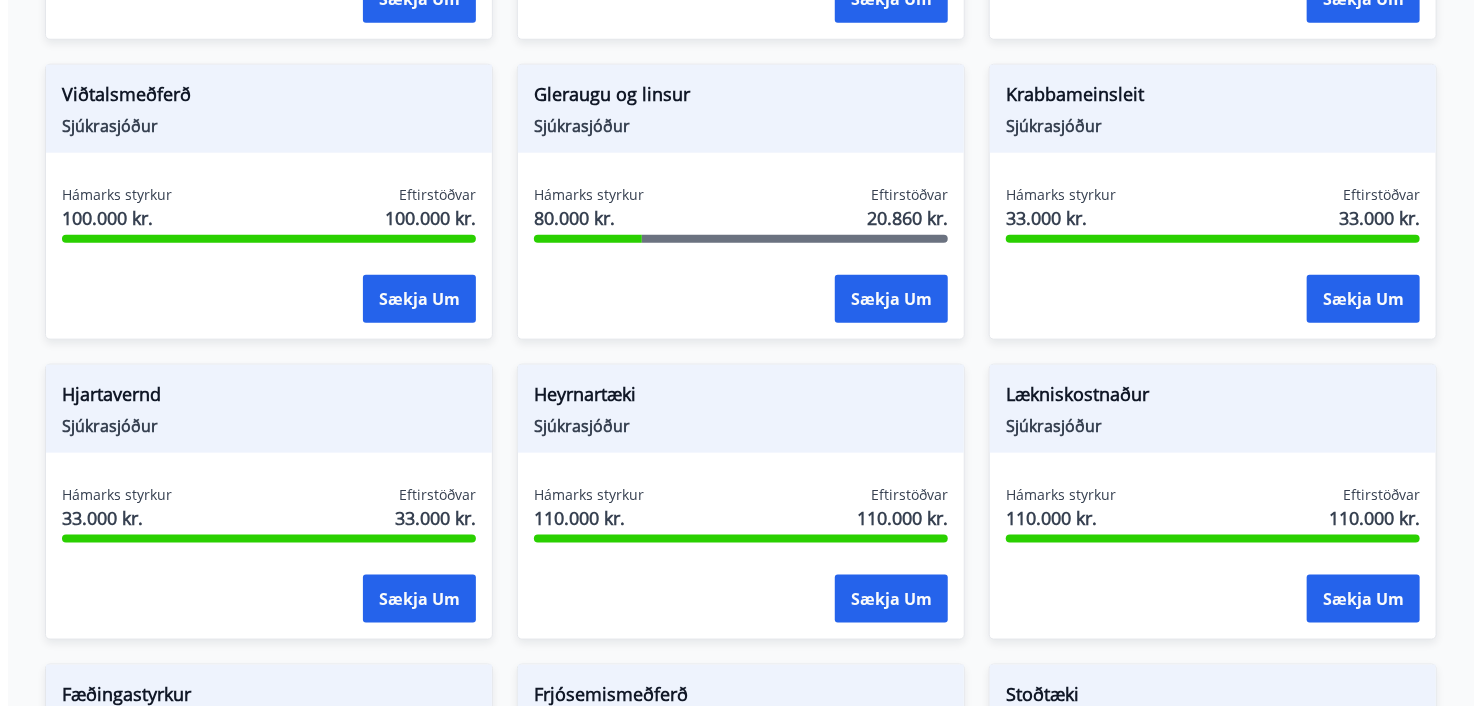 scroll, scrollTop: 800, scrollLeft: 0, axis: vertical 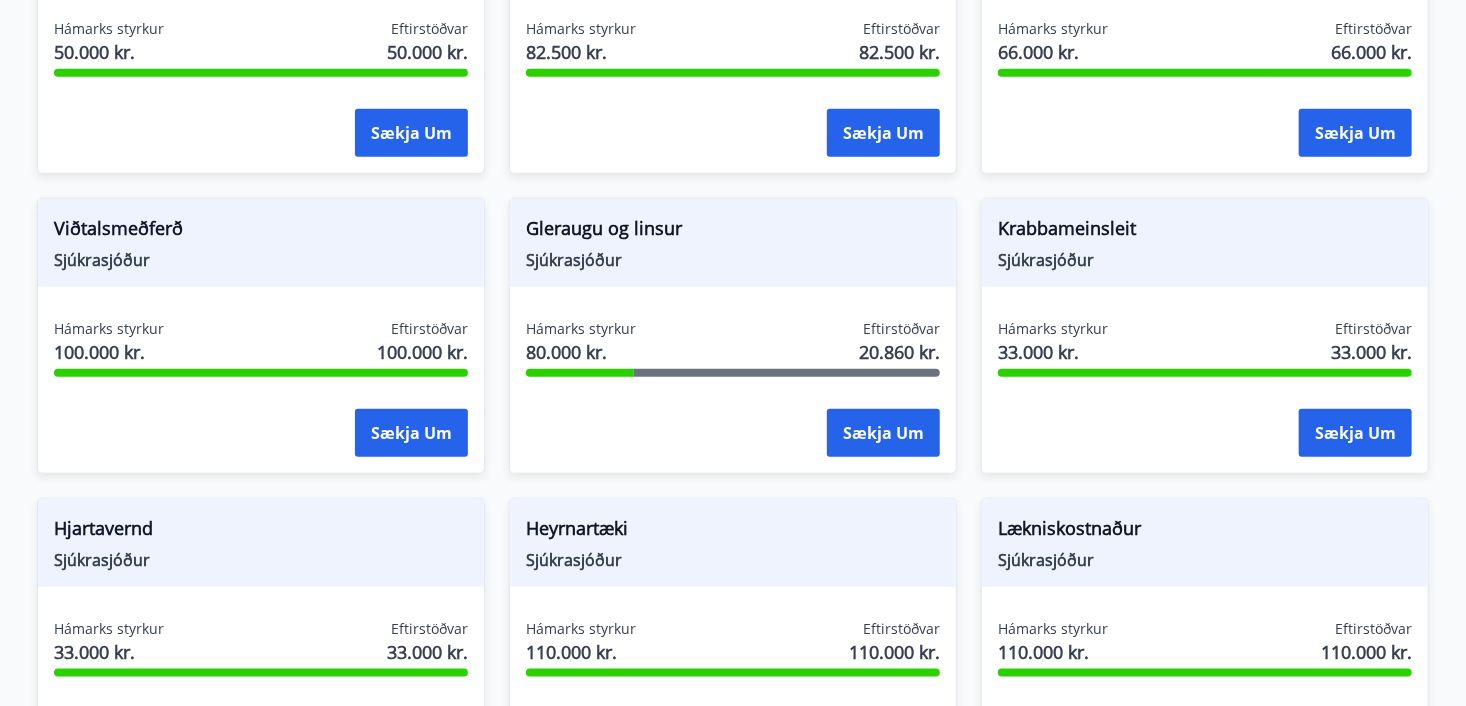 click on "Gleraugu og linsur" at bounding box center (733, 232) 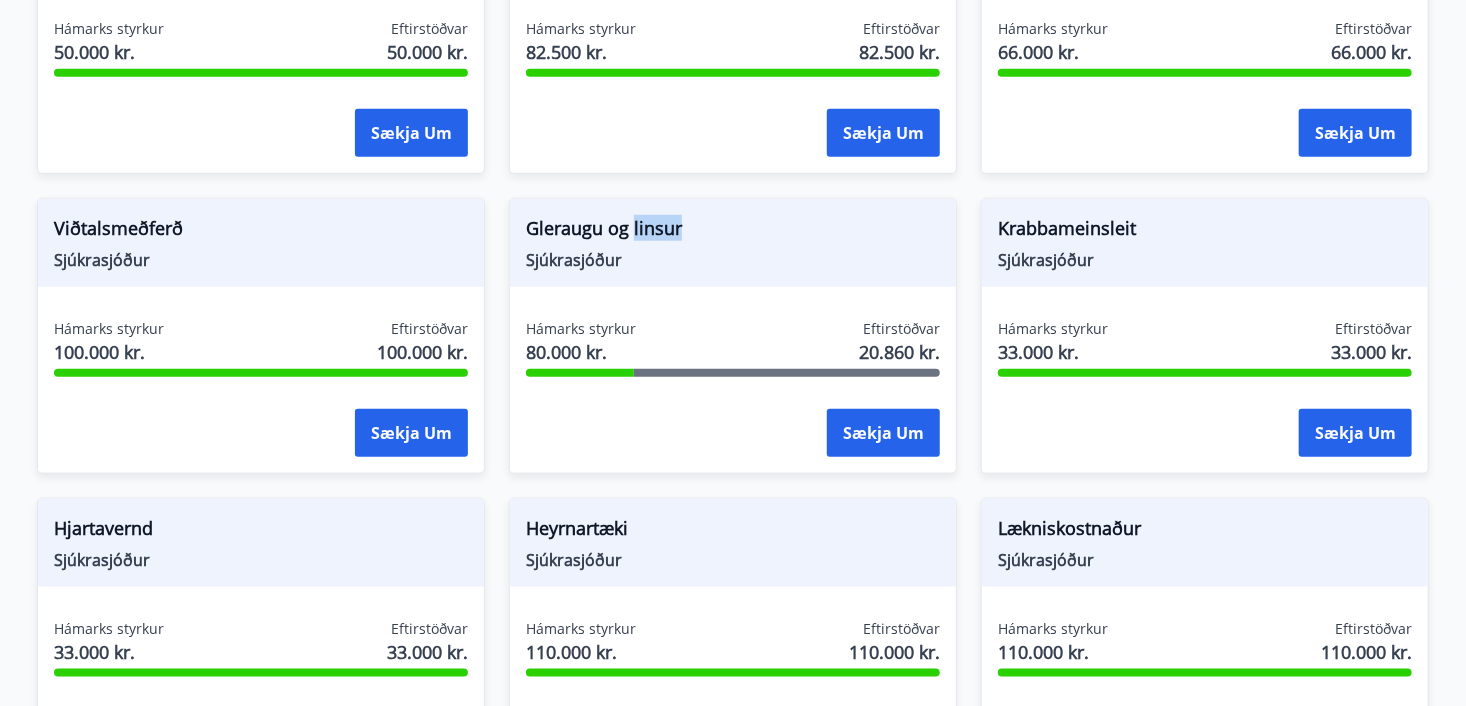 click on "Gleraugu og linsur" at bounding box center (733, 232) 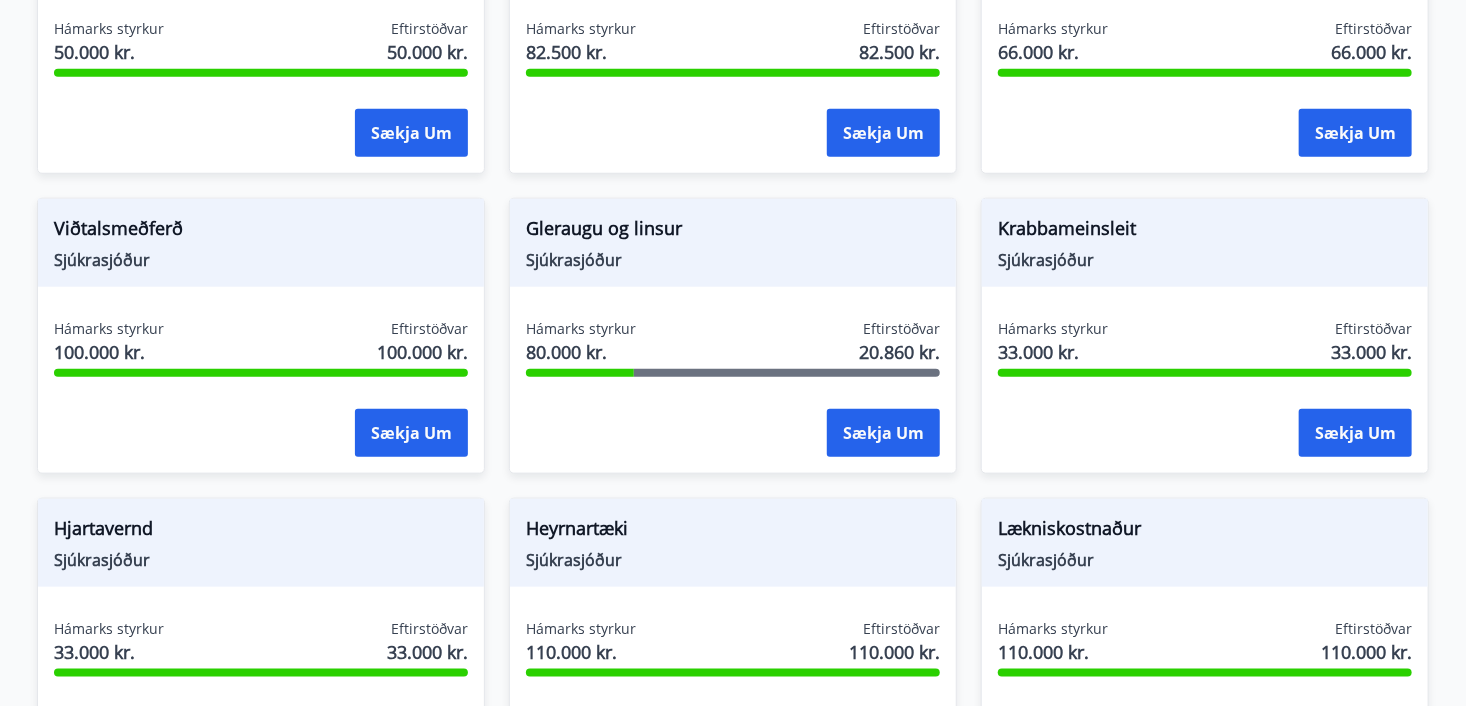 drag, startPoint x: 636, startPoint y: 210, endPoint x: 636, endPoint y: 235, distance: 25 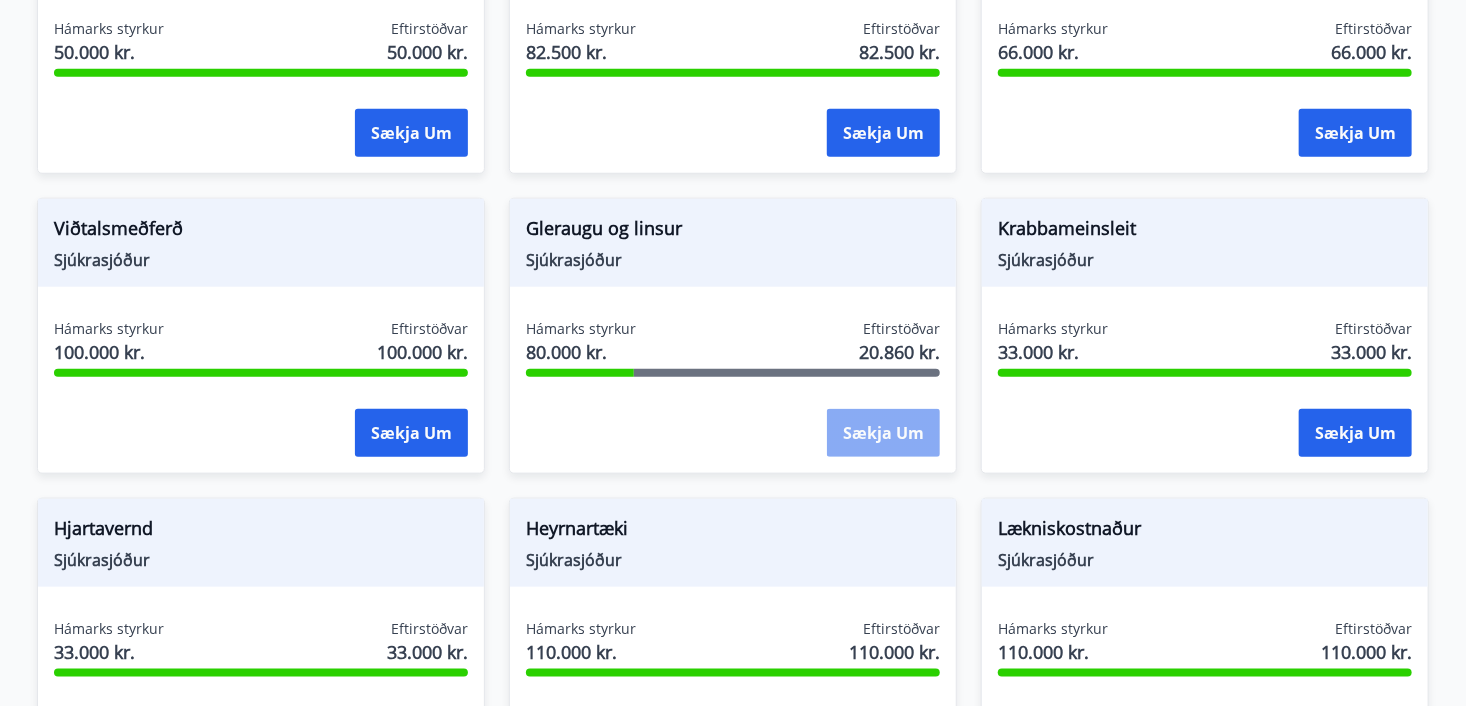 click on "Sækja um" at bounding box center [883, 433] 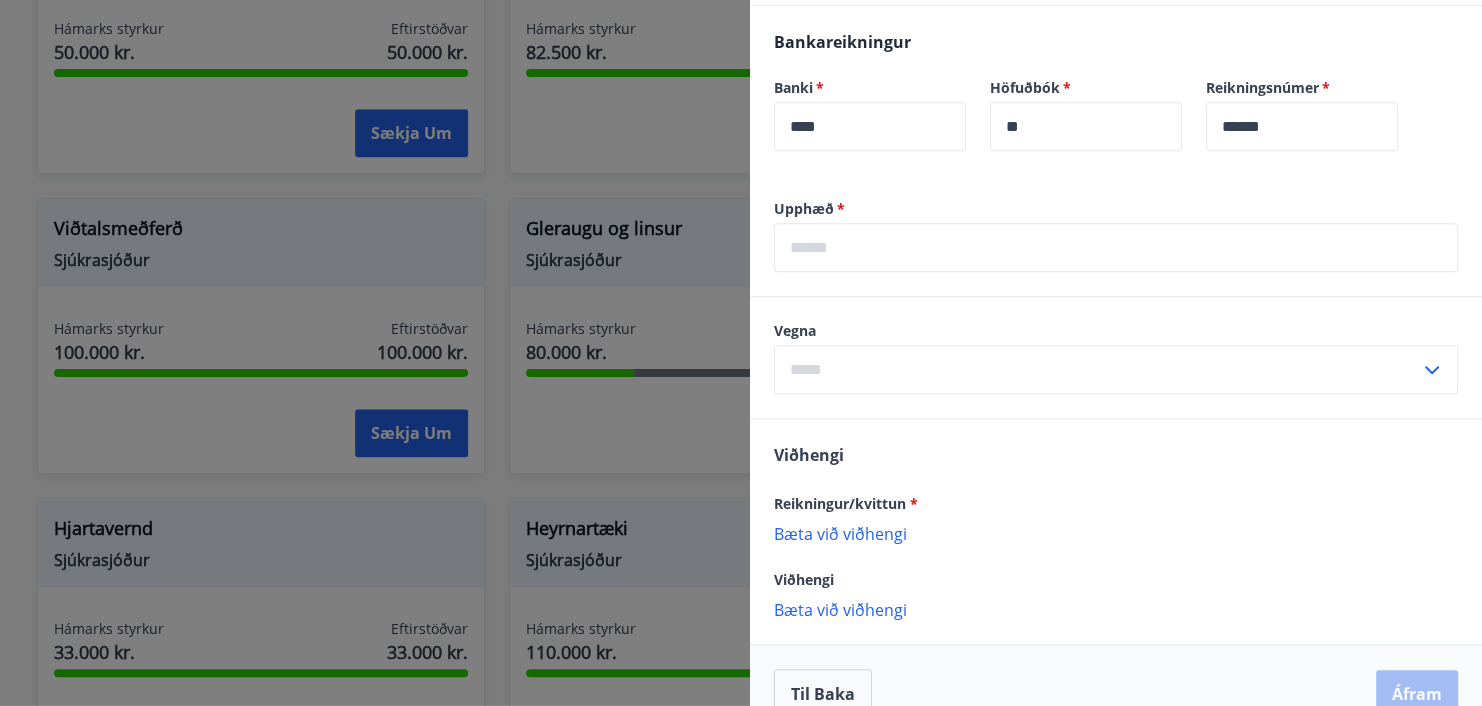 scroll, scrollTop: 604, scrollLeft: 0, axis: vertical 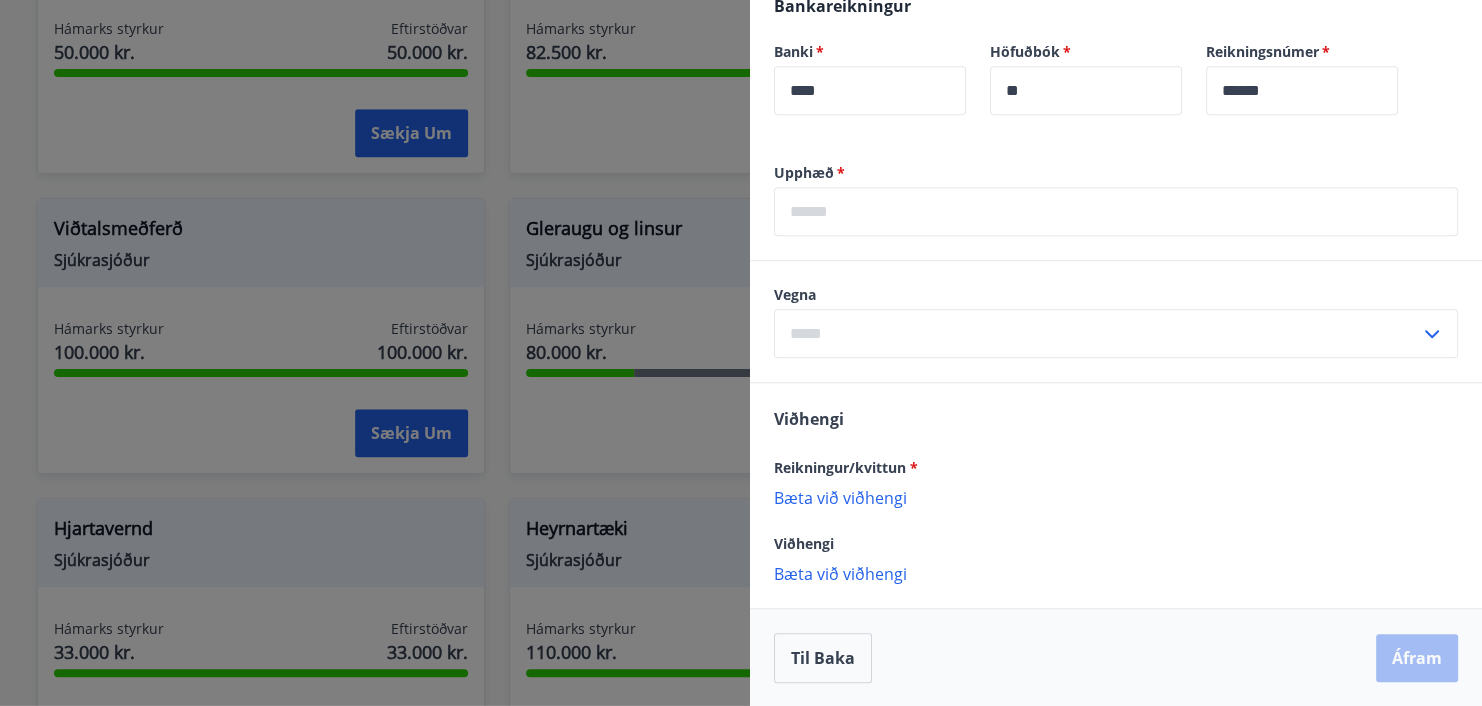 click on "Til baka Áfram" at bounding box center [1116, 658] 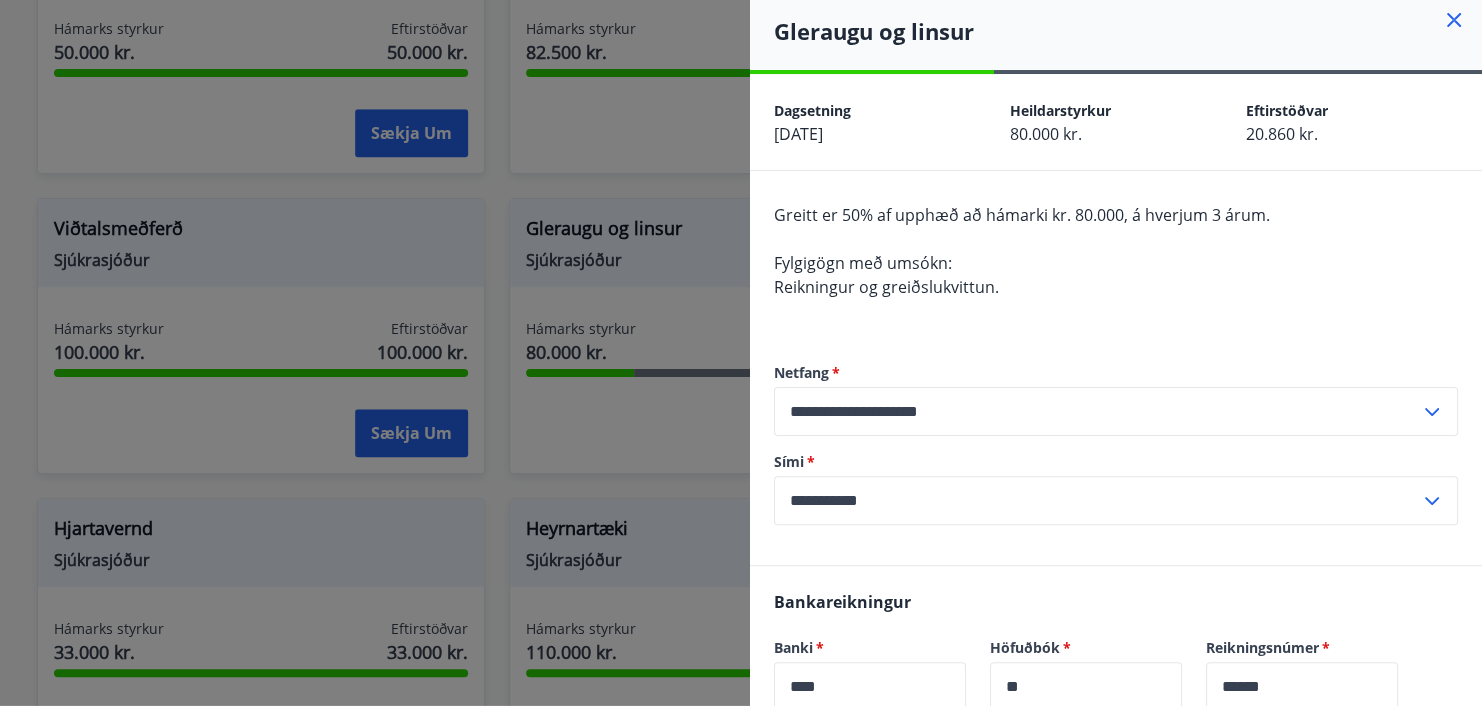 scroll, scrollTop: 4, scrollLeft: 0, axis: vertical 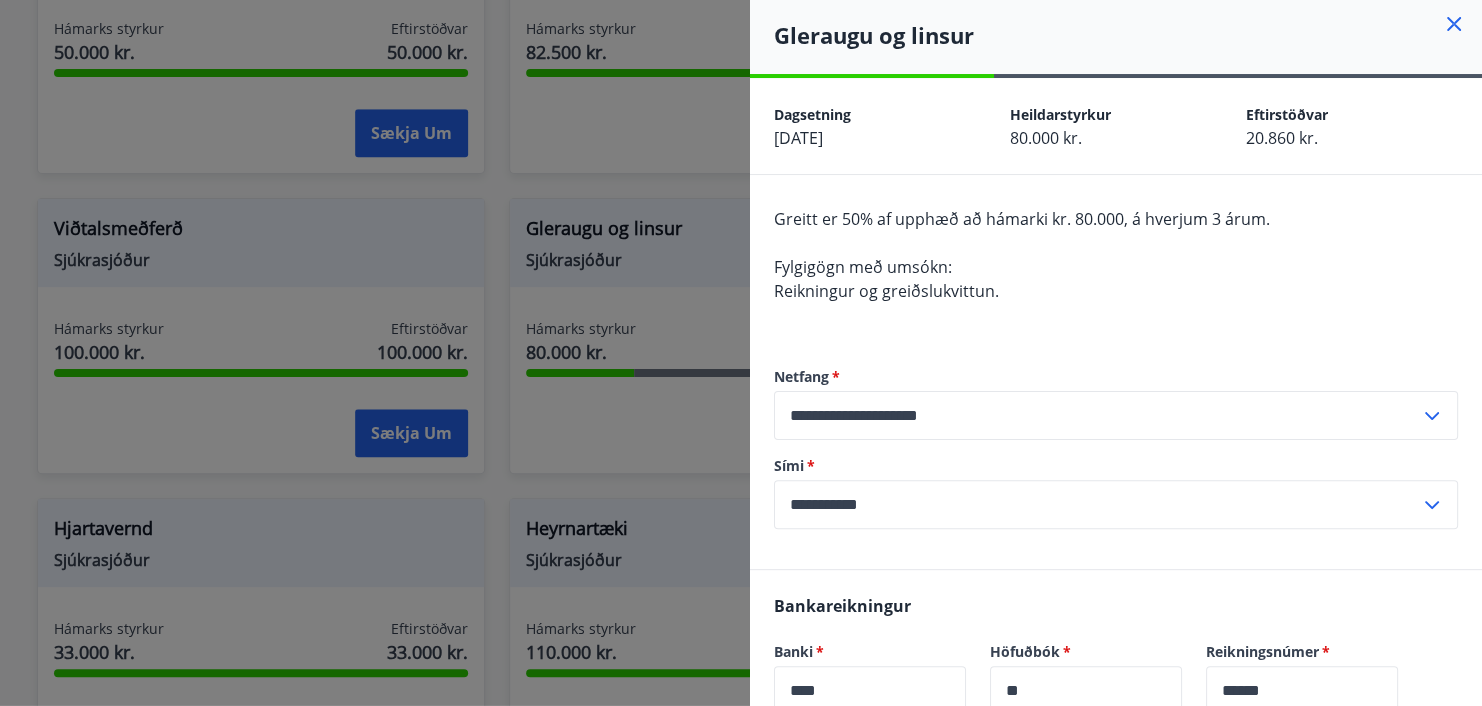 click 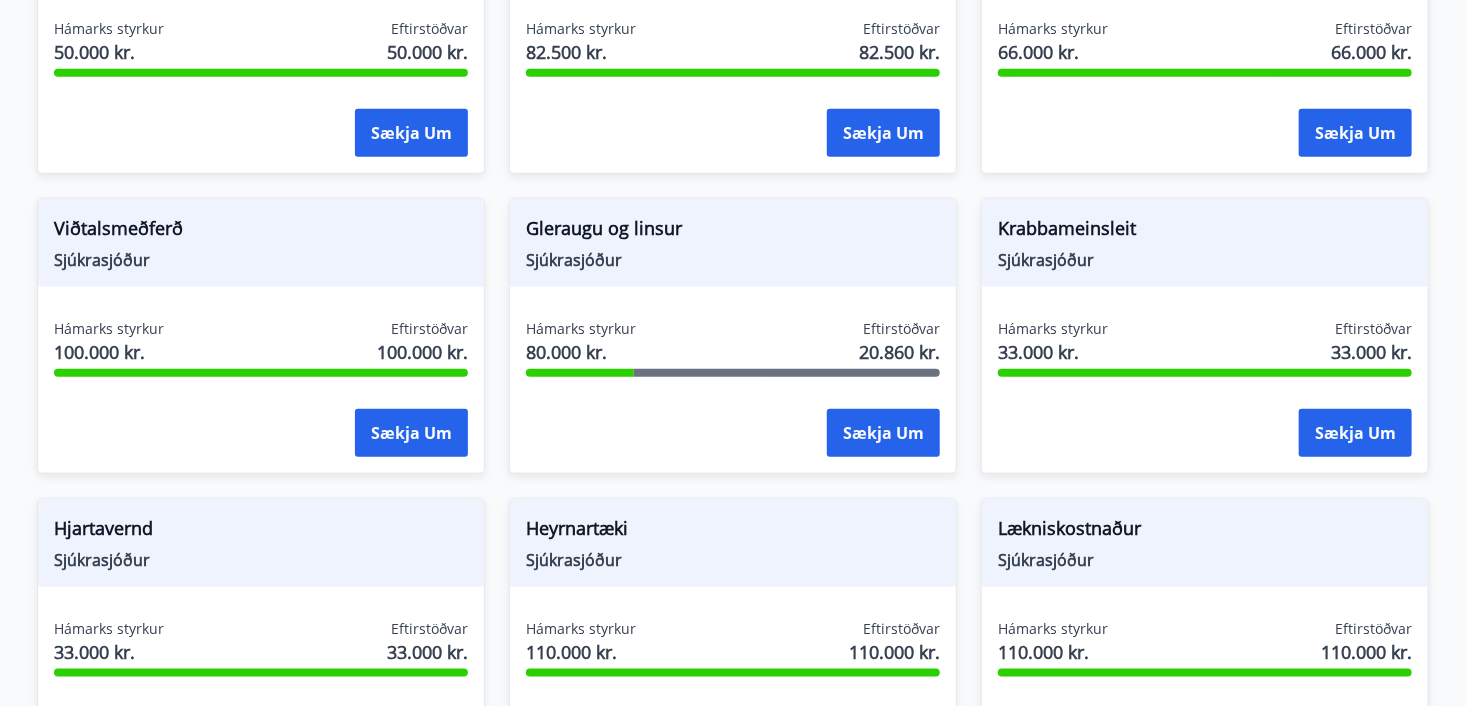 scroll, scrollTop: 0, scrollLeft: 0, axis: both 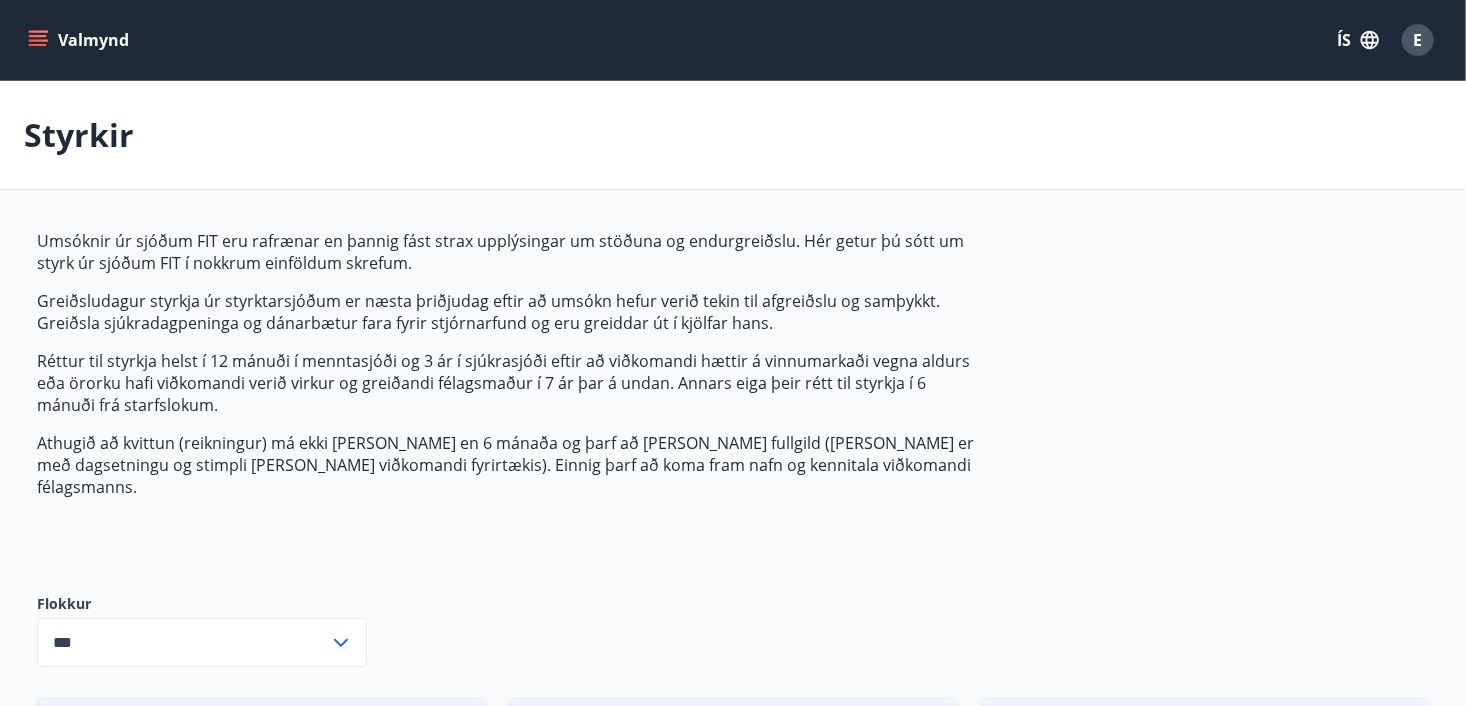 click 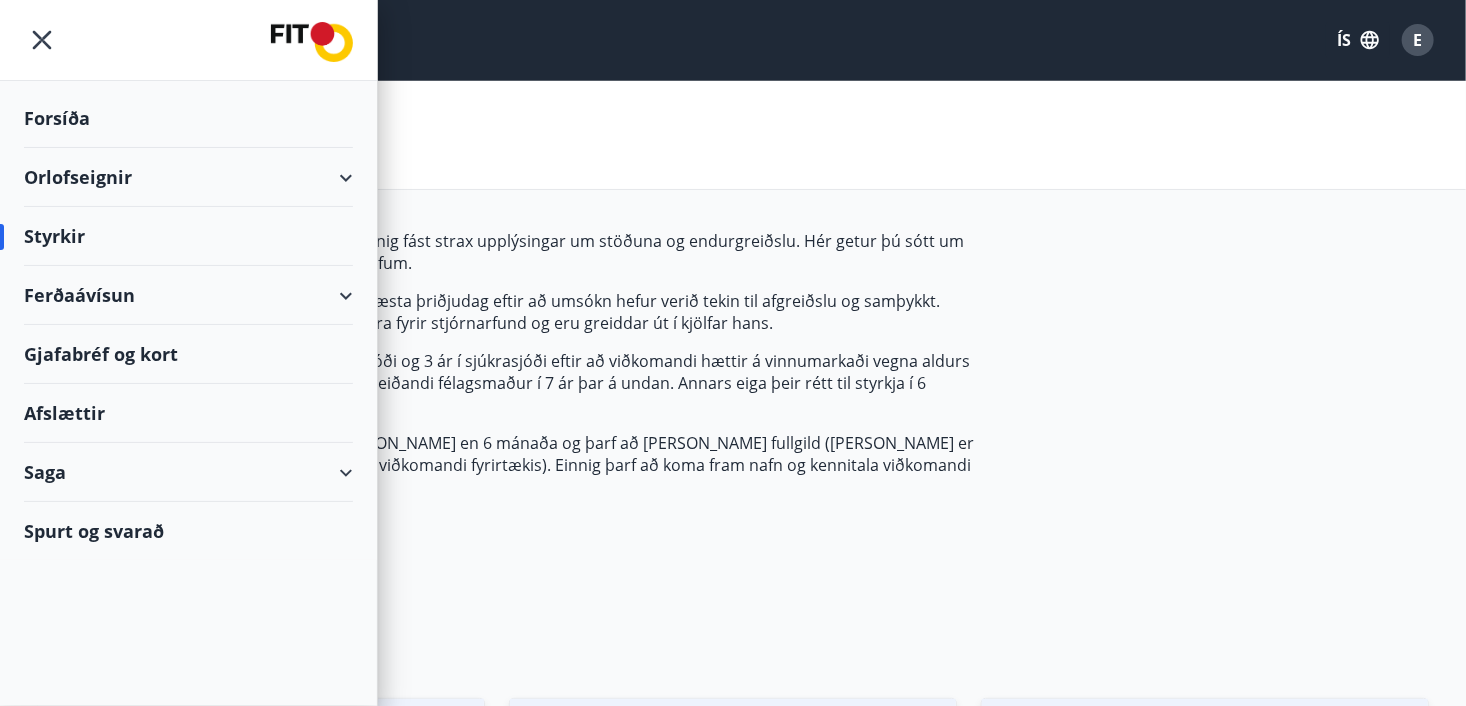 click on "Saga" at bounding box center [188, 472] 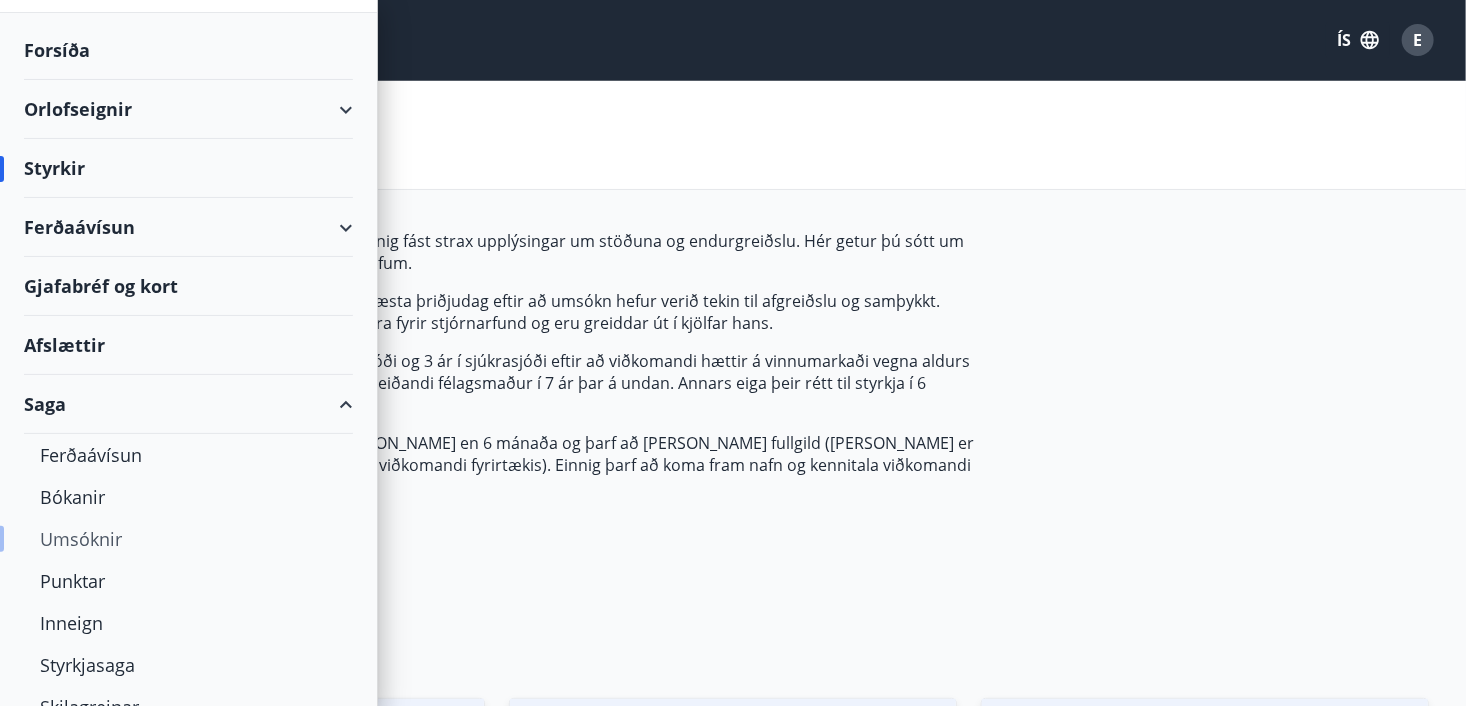 scroll, scrollTop: 100, scrollLeft: 0, axis: vertical 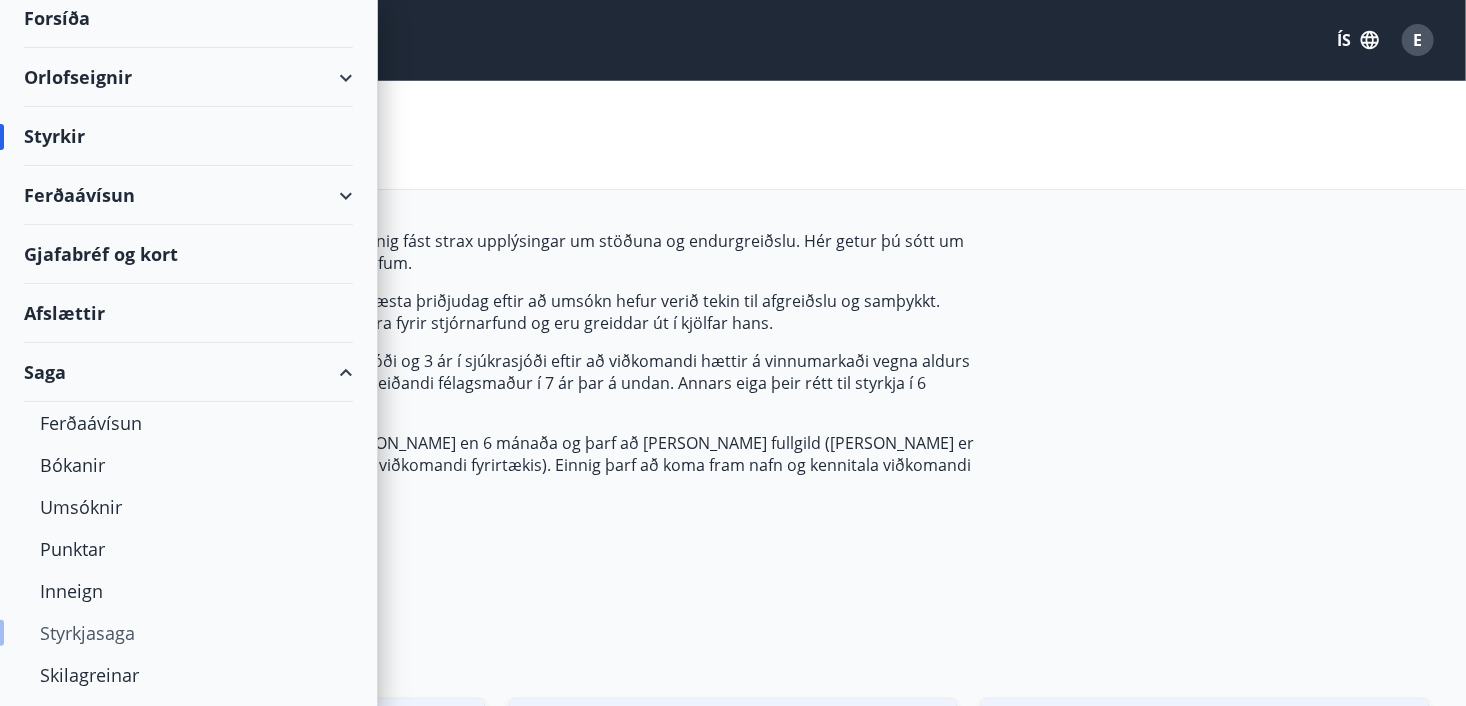click on "Styrkjasaga" at bounding box center (188, 633) 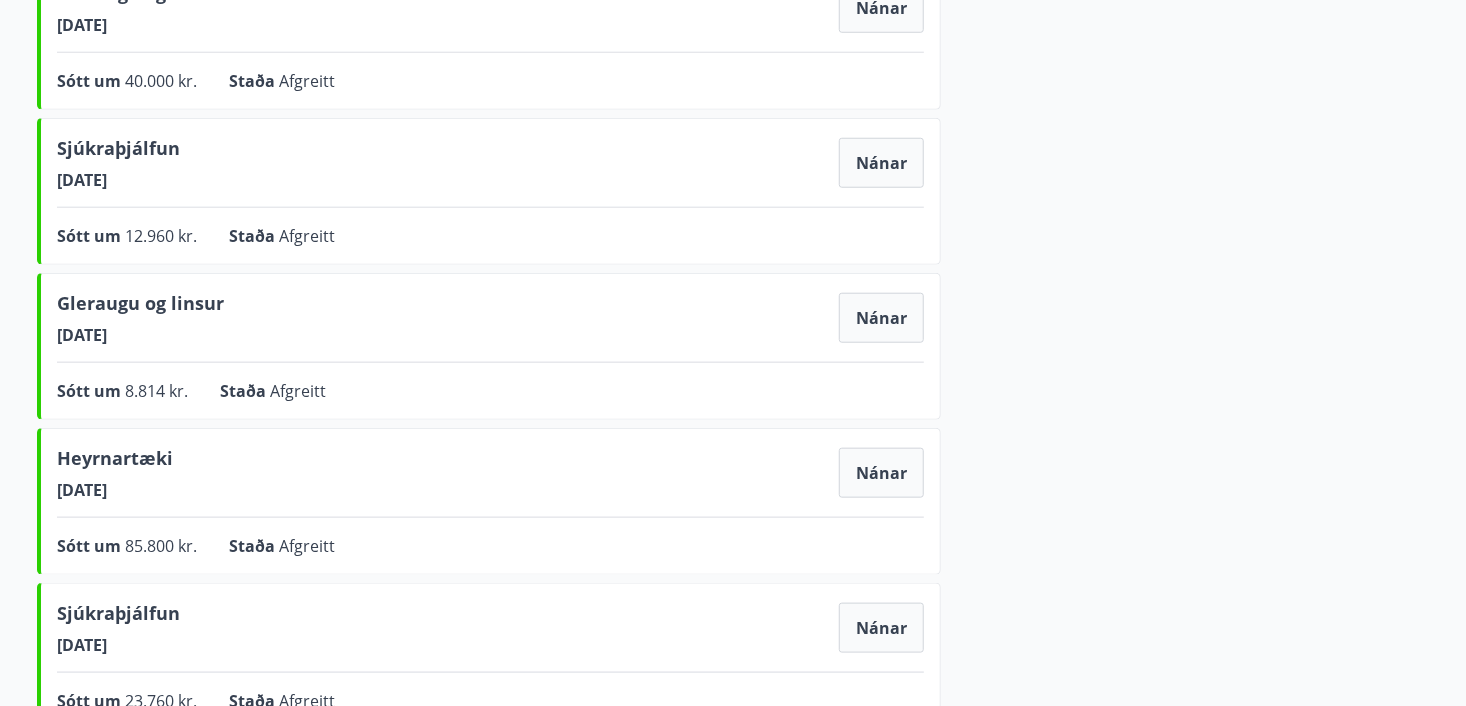 scroll, scrollTop: 1076, scrollLeft: 0, axis: vertical 